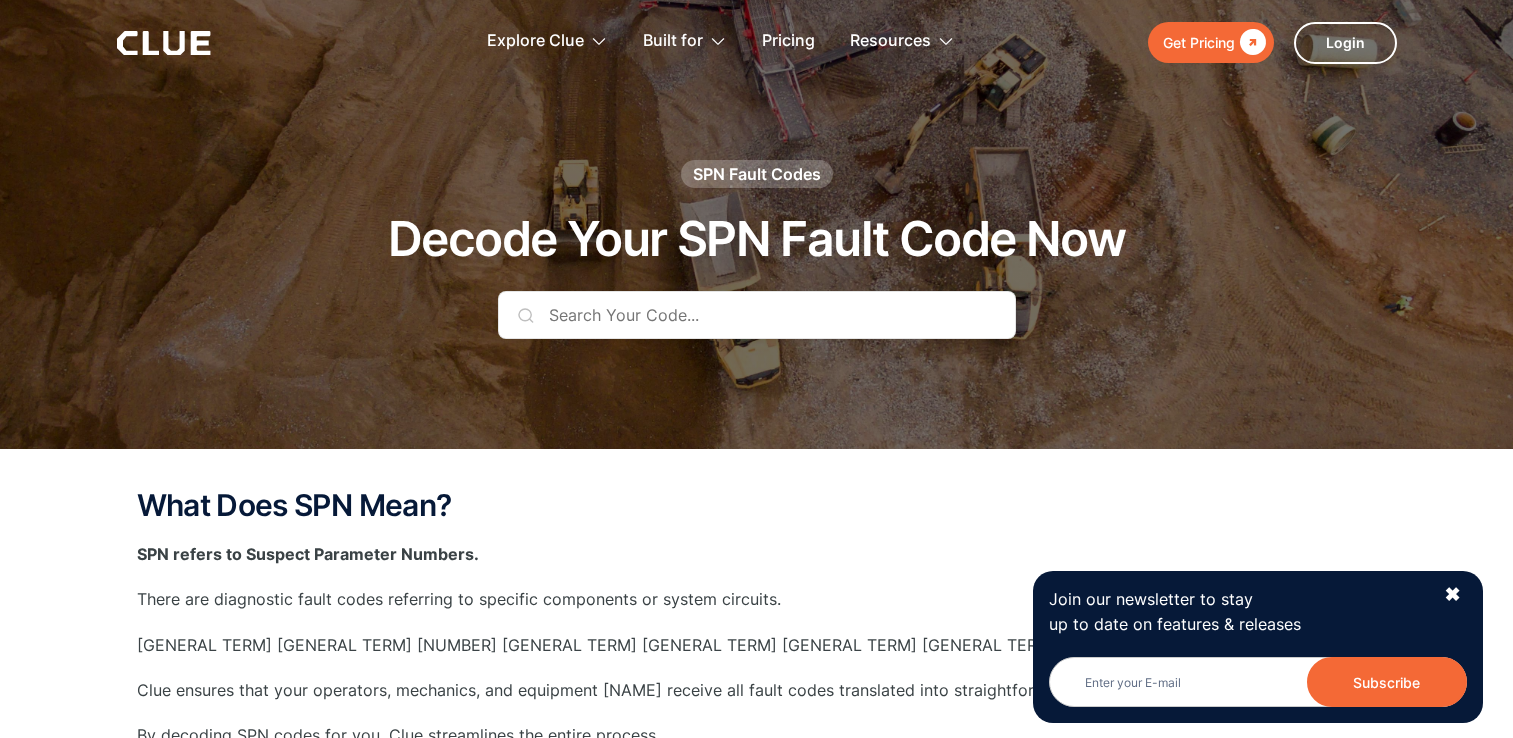 scroll, scrollTop: 12, scrollLeft: 0, axis: vertical 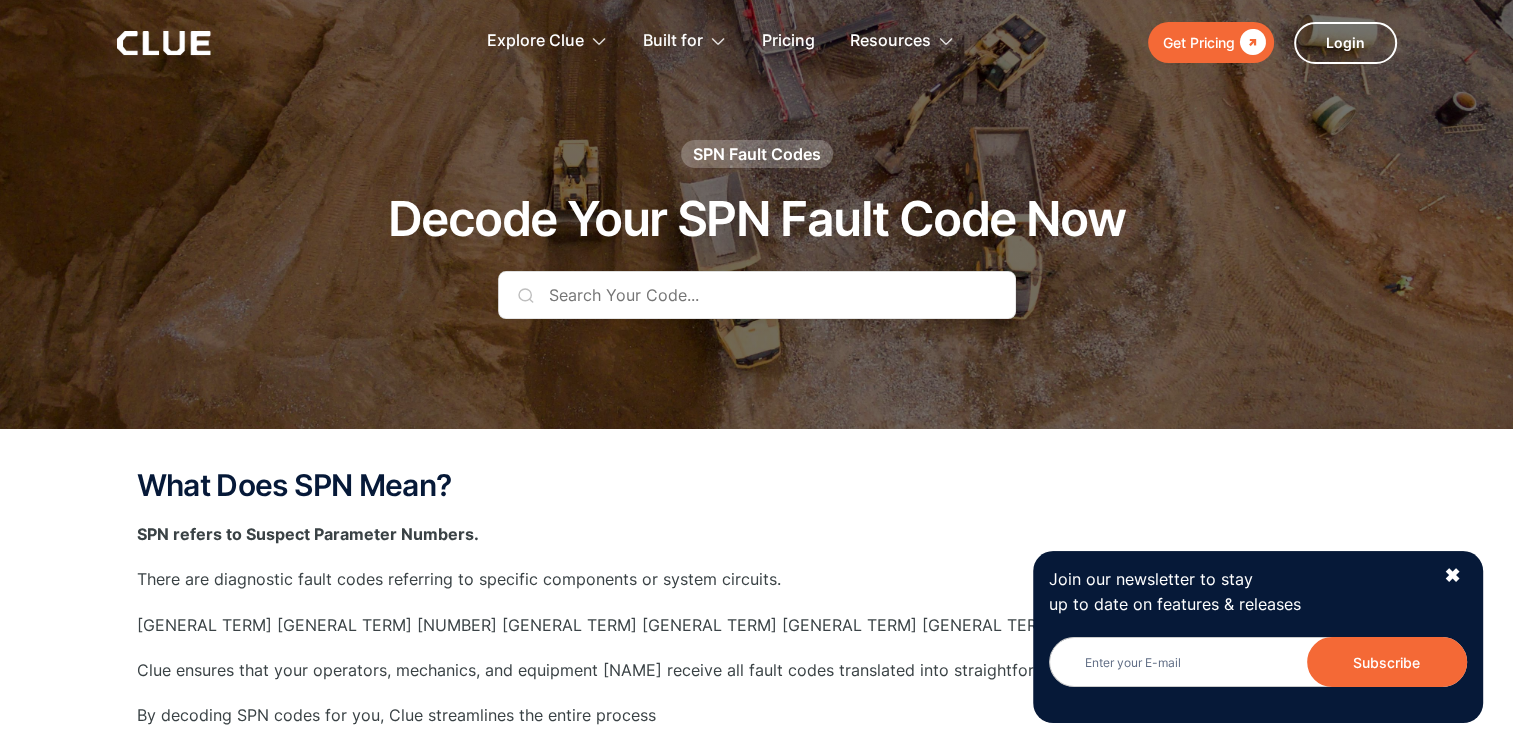 click at bounding box center (757, 295) 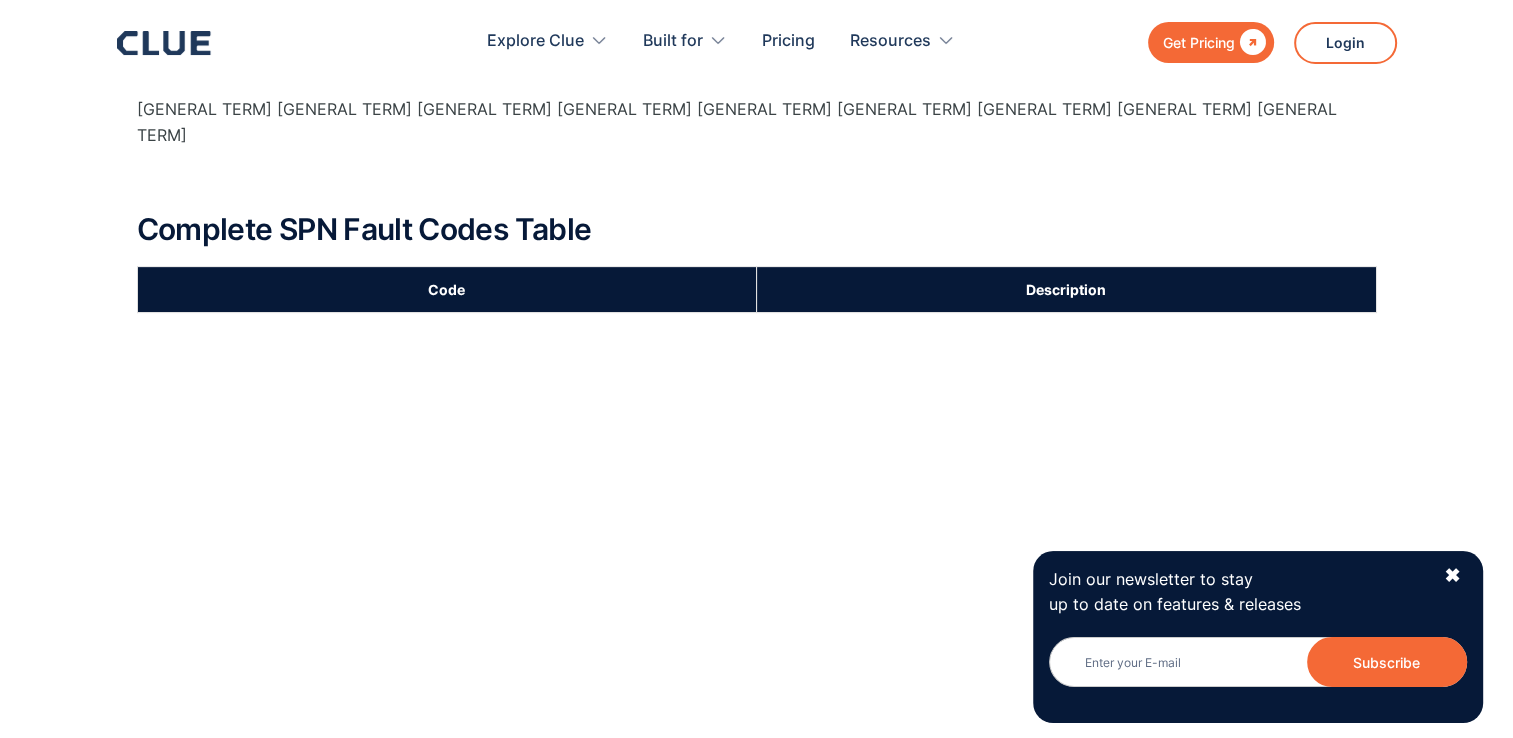 scroll, scrollTop: 744, scrollLeft: 0, axis: vertical 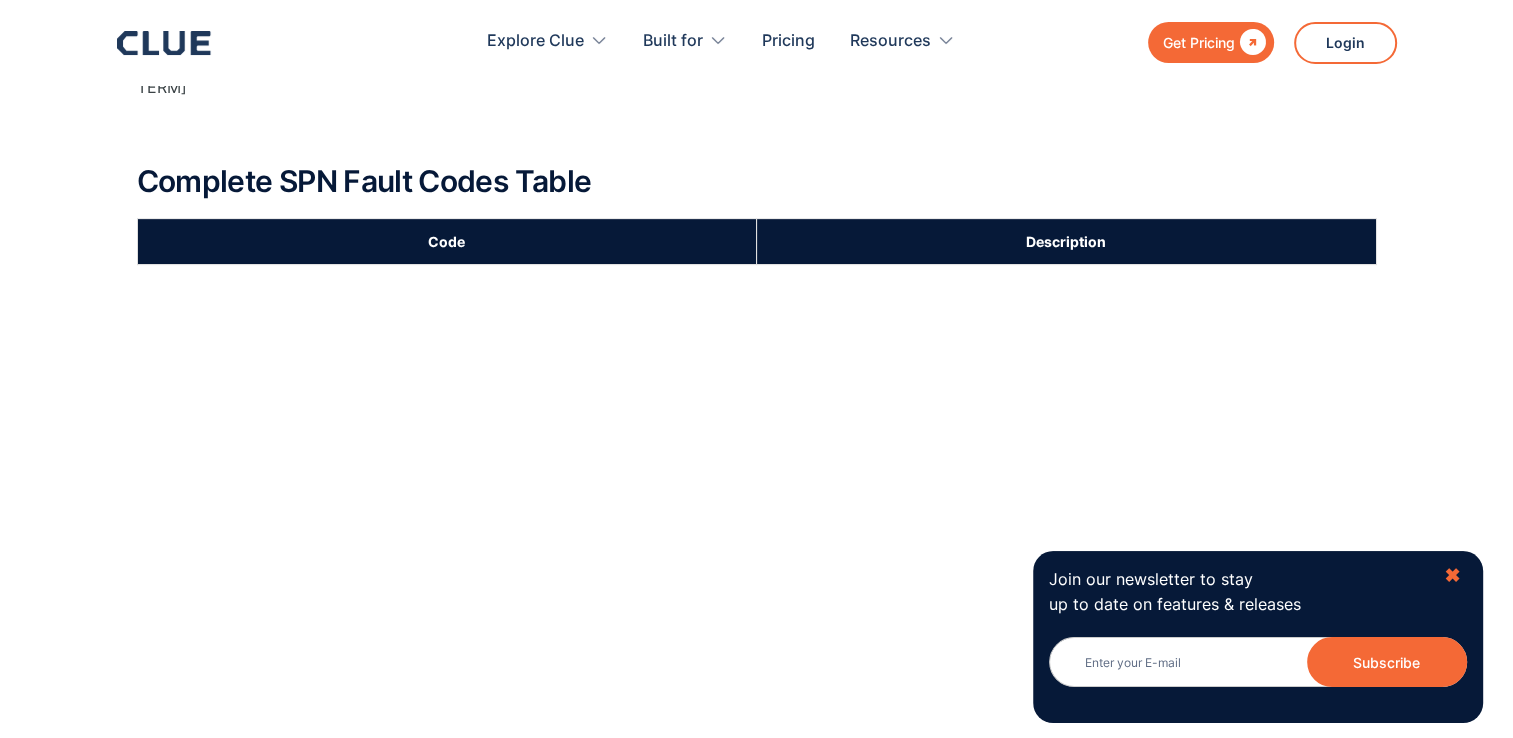click on "✖" at bounding box center [1452, 575] 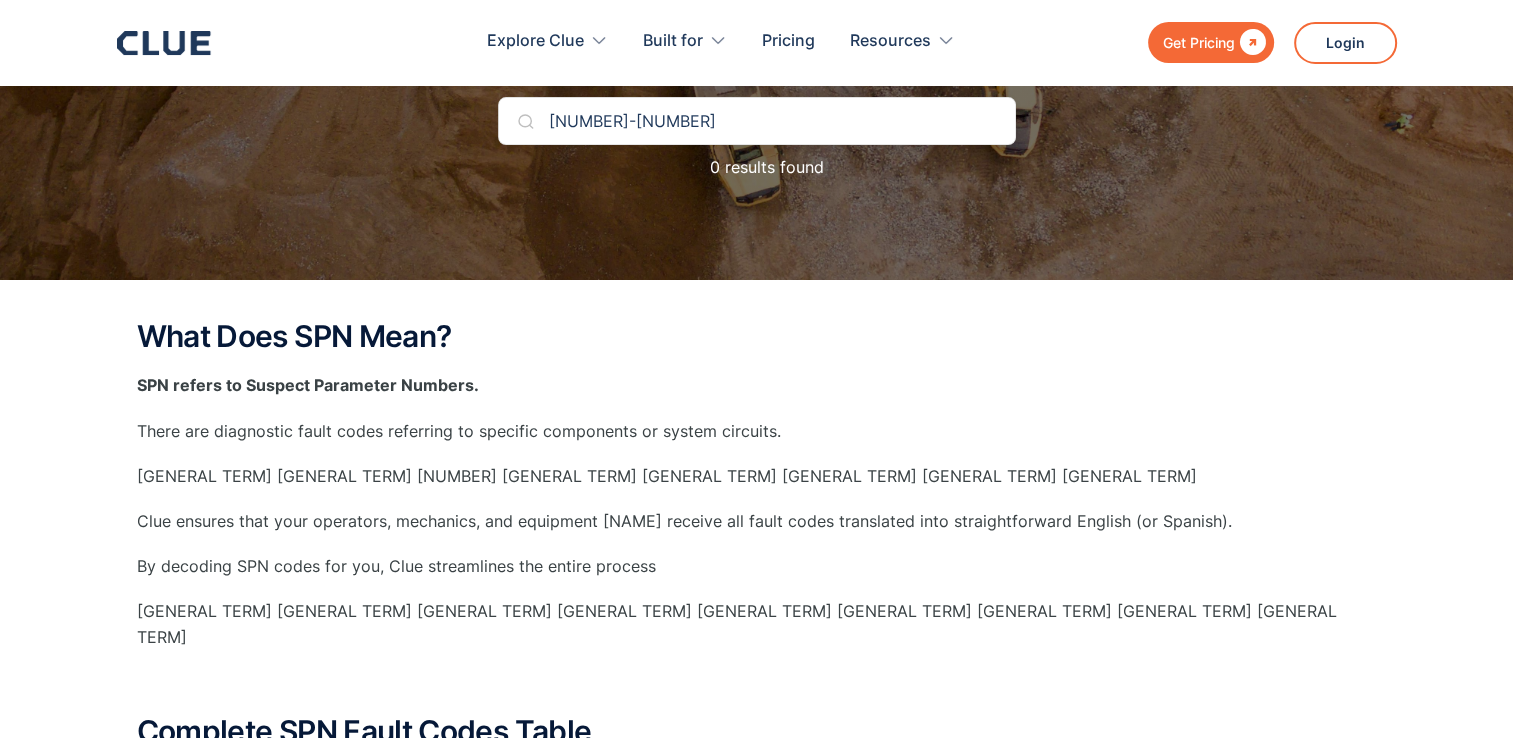 scroll, scrollTop: 0, scrollLeft: 0, axis: both 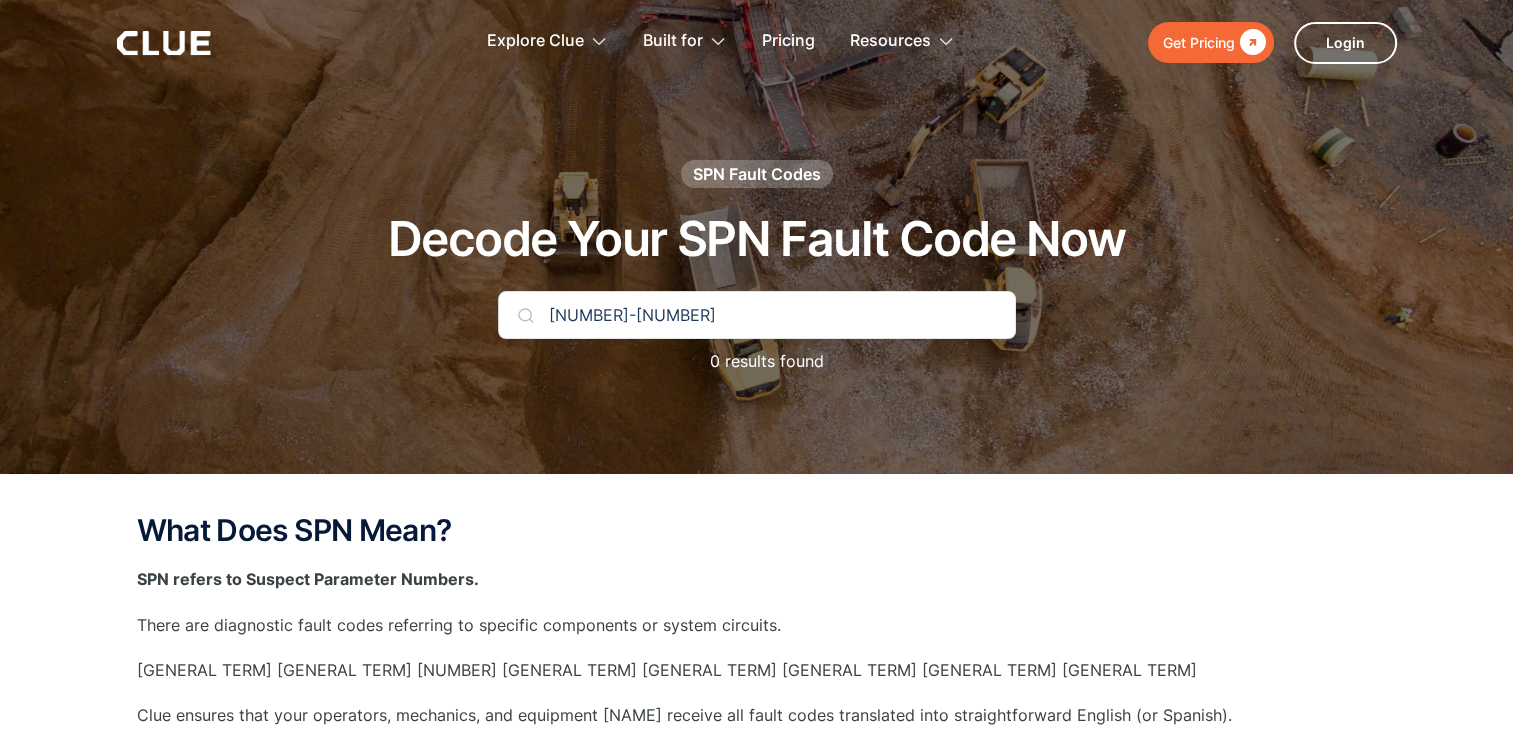 click on "[NUMBER]-[NUMBER]" at bounding box center [757, 315] 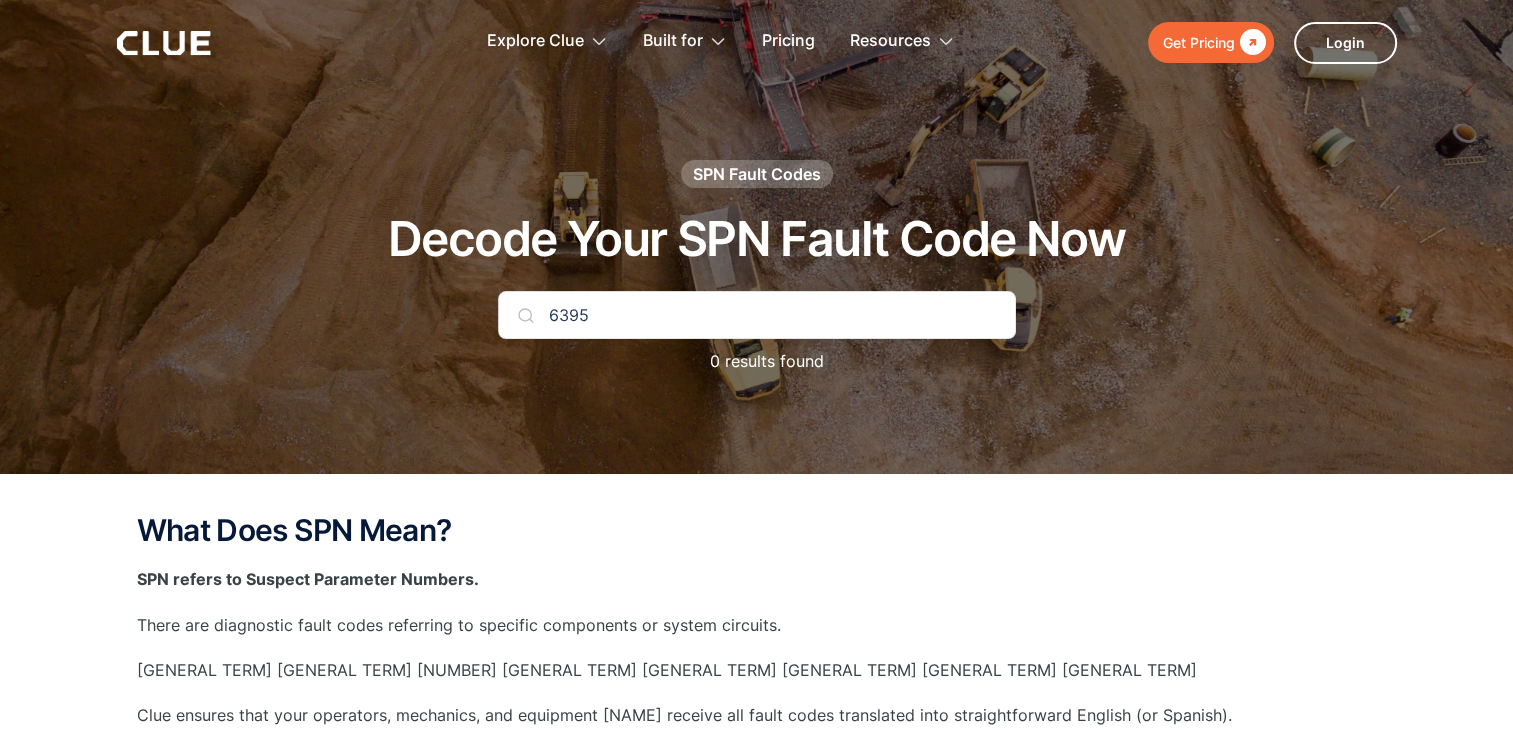 scroll, scrollTop: 0, scrollLeft: 0, axis: both 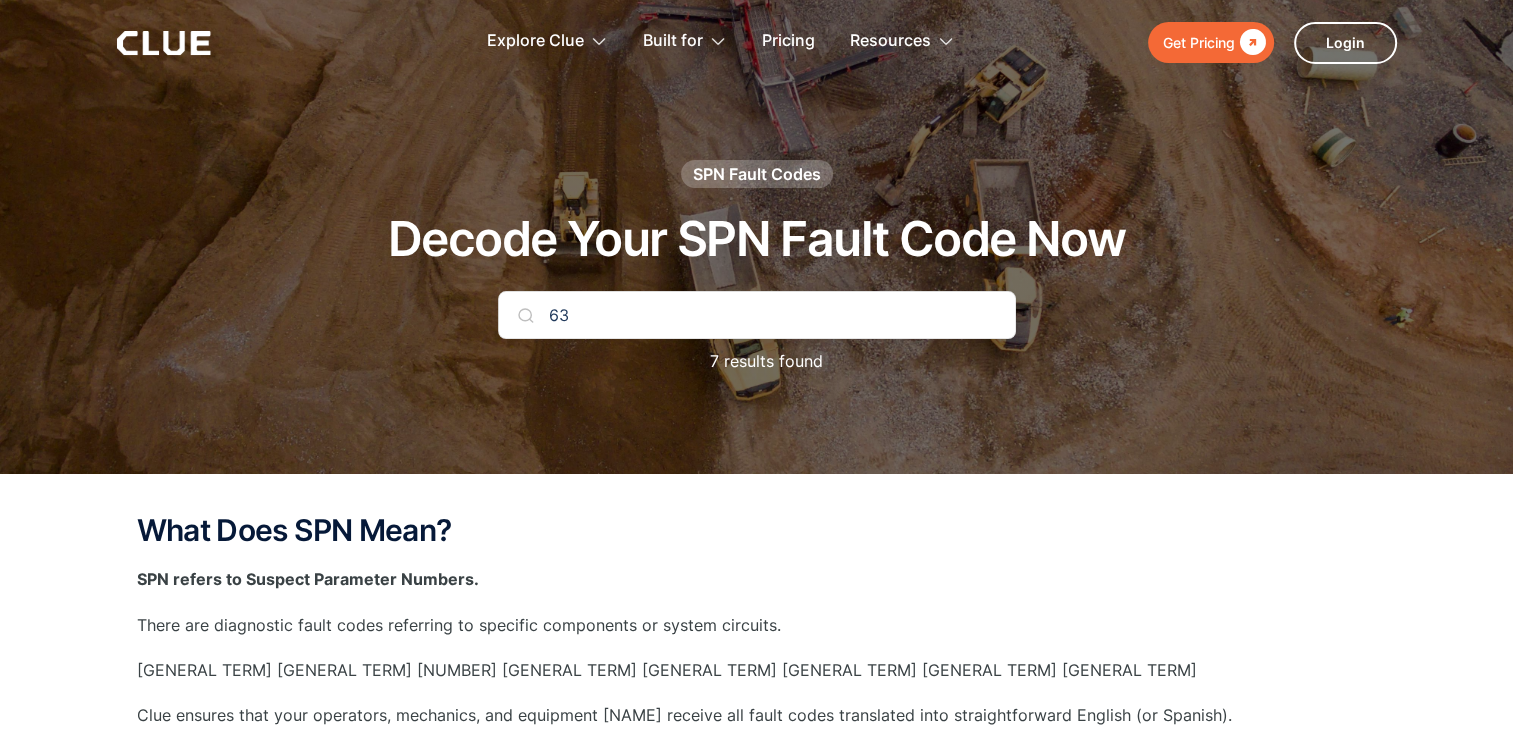 type on "[NUMBER]" 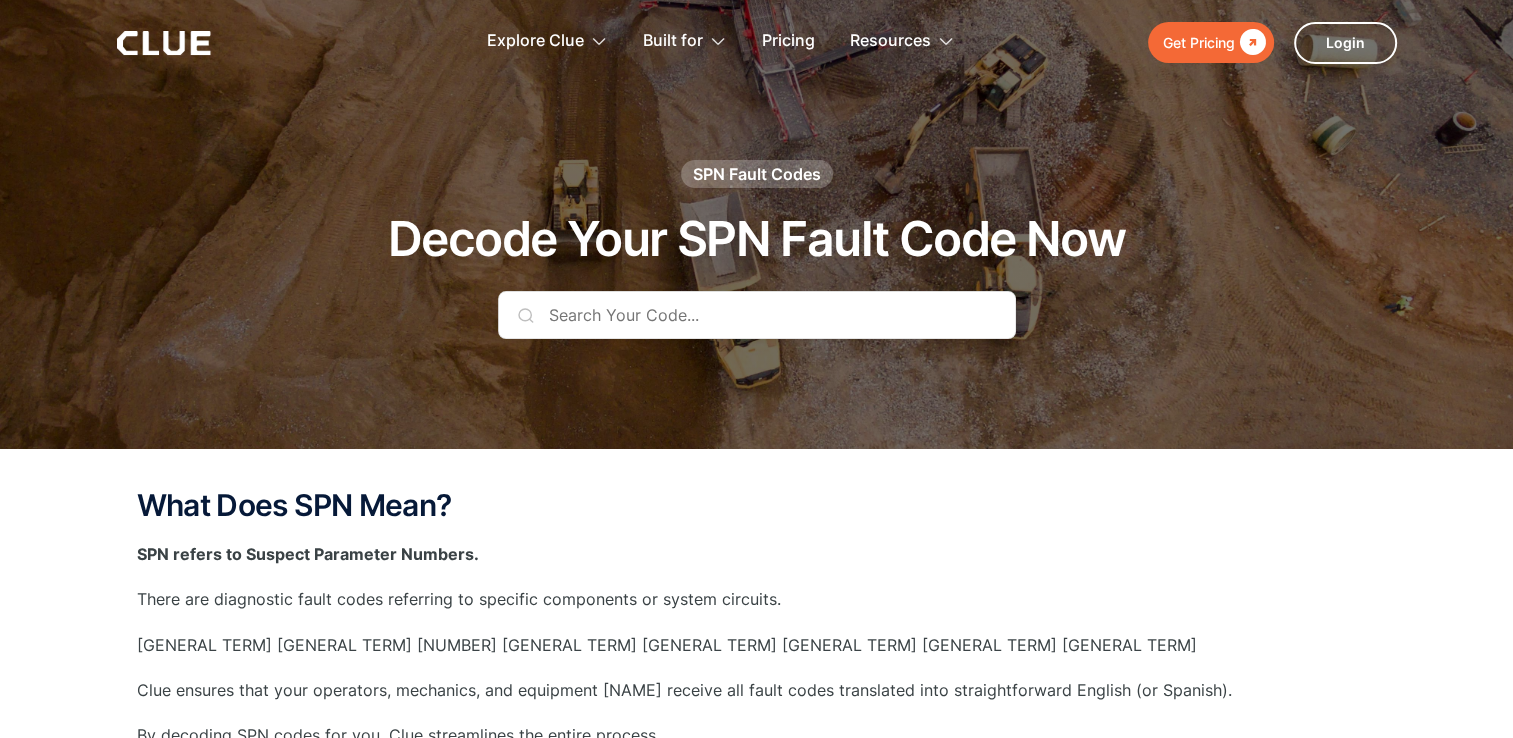 type 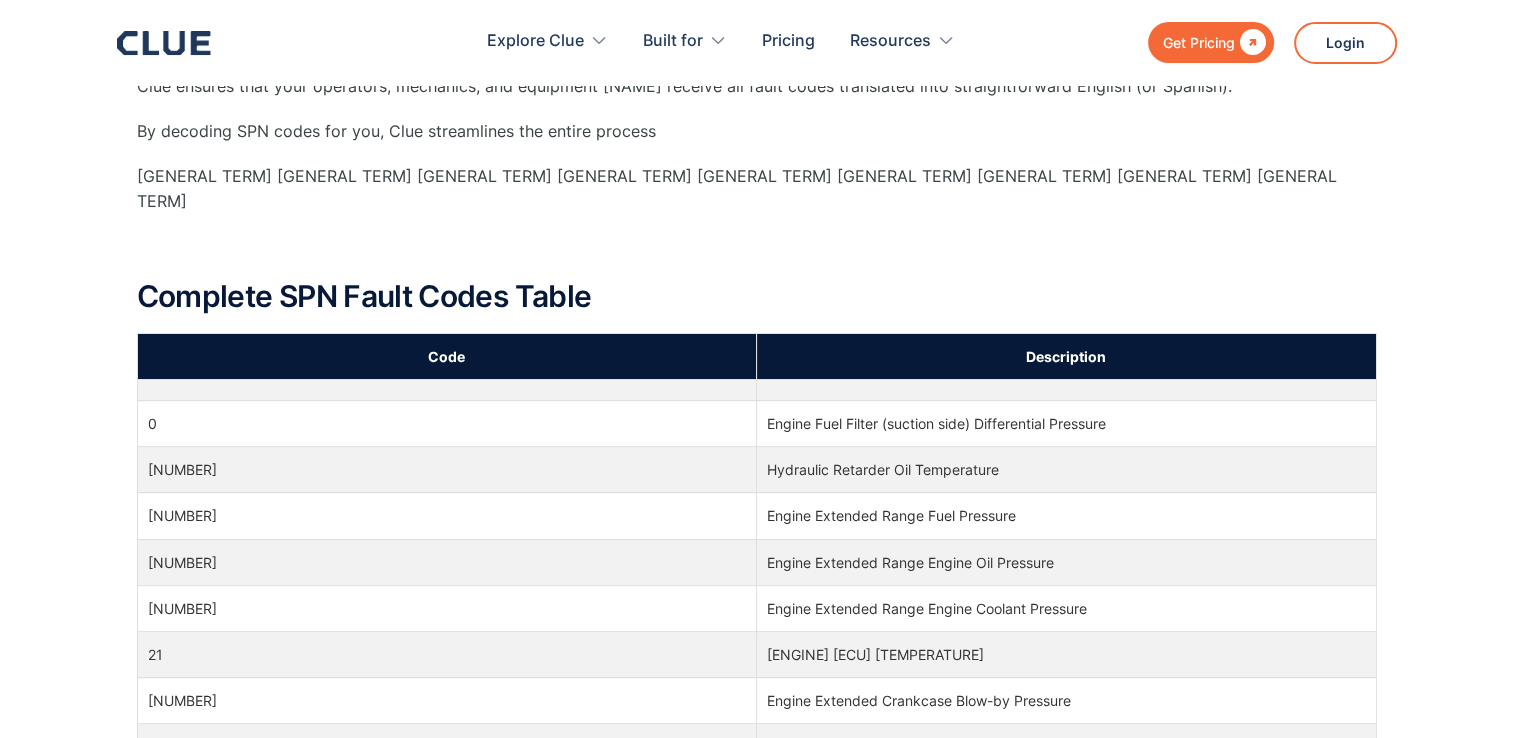 scroll, scrollTop: 608, scrollLeft: 0, axis: vertical 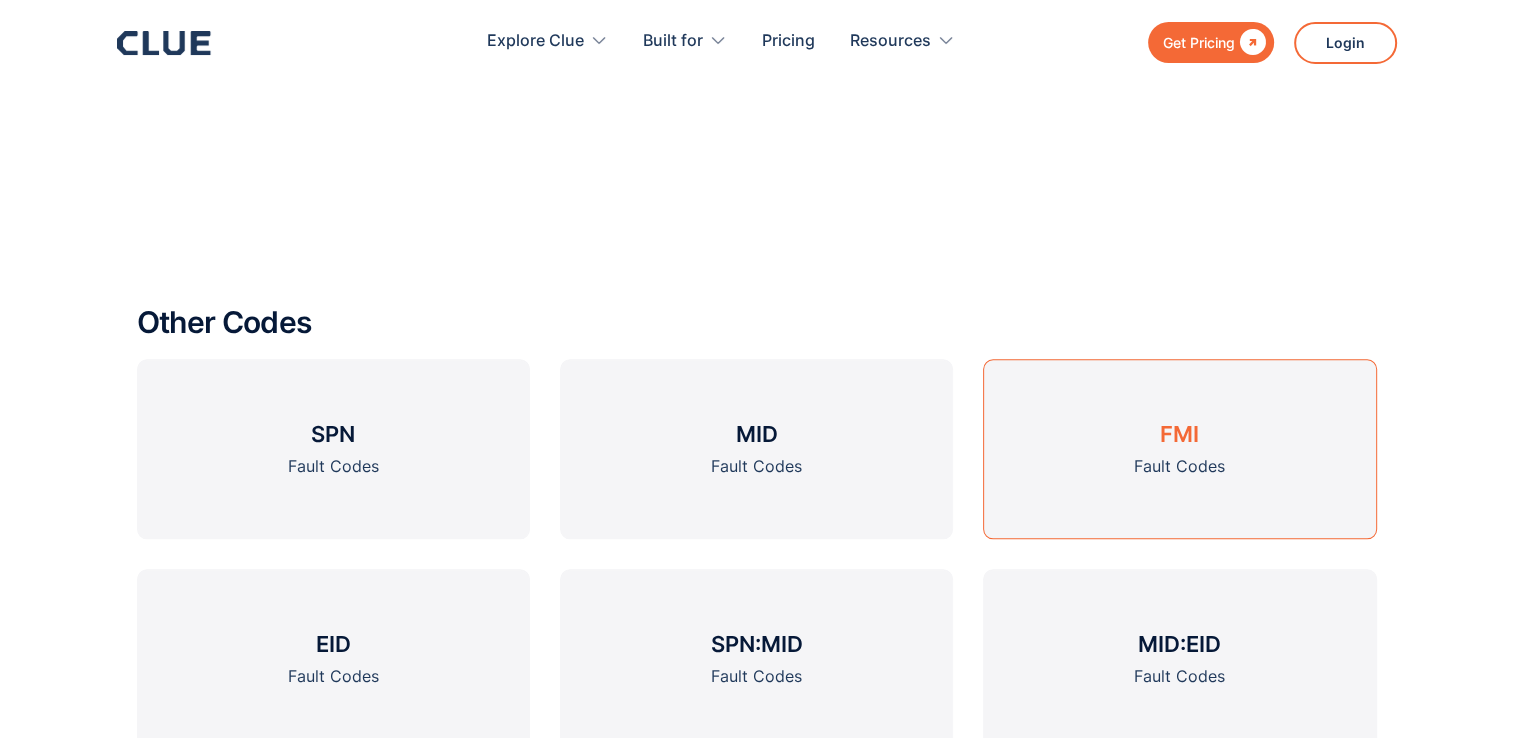 click on "FMI" at bounding box center (1179, 434) 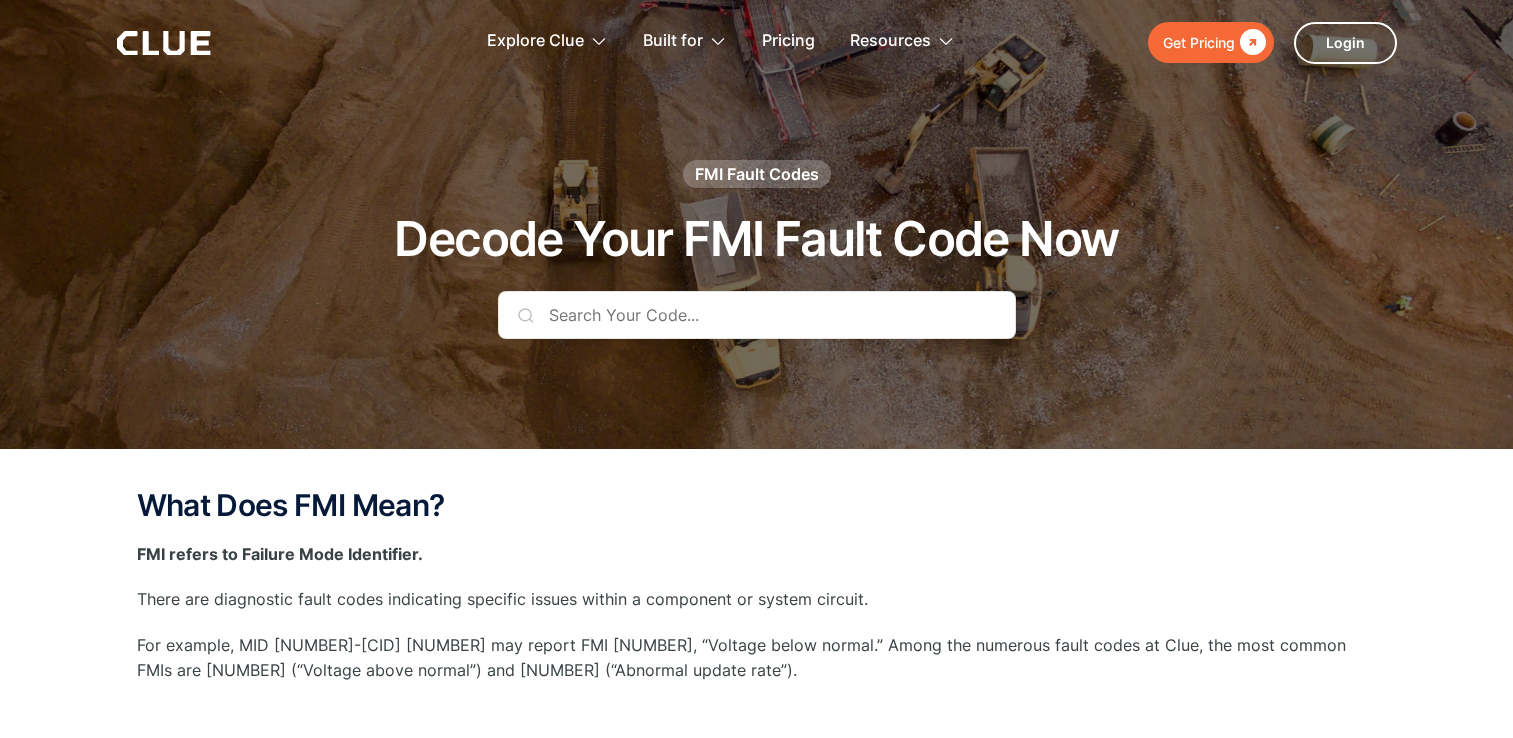 scroll, scrollTop: 0, scrollLeft: 0, axis: both 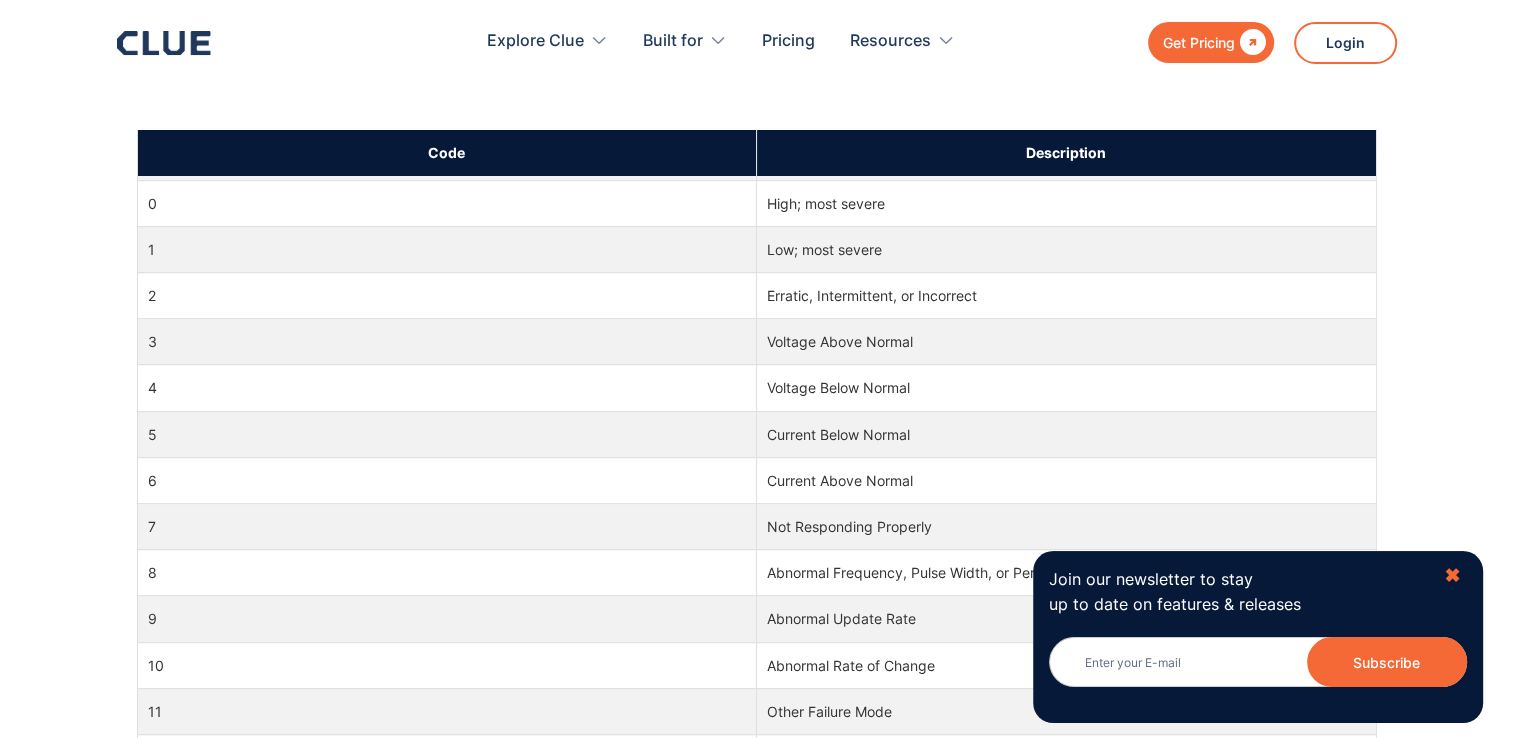 click on "✖" at bounding box center [1452, 575] 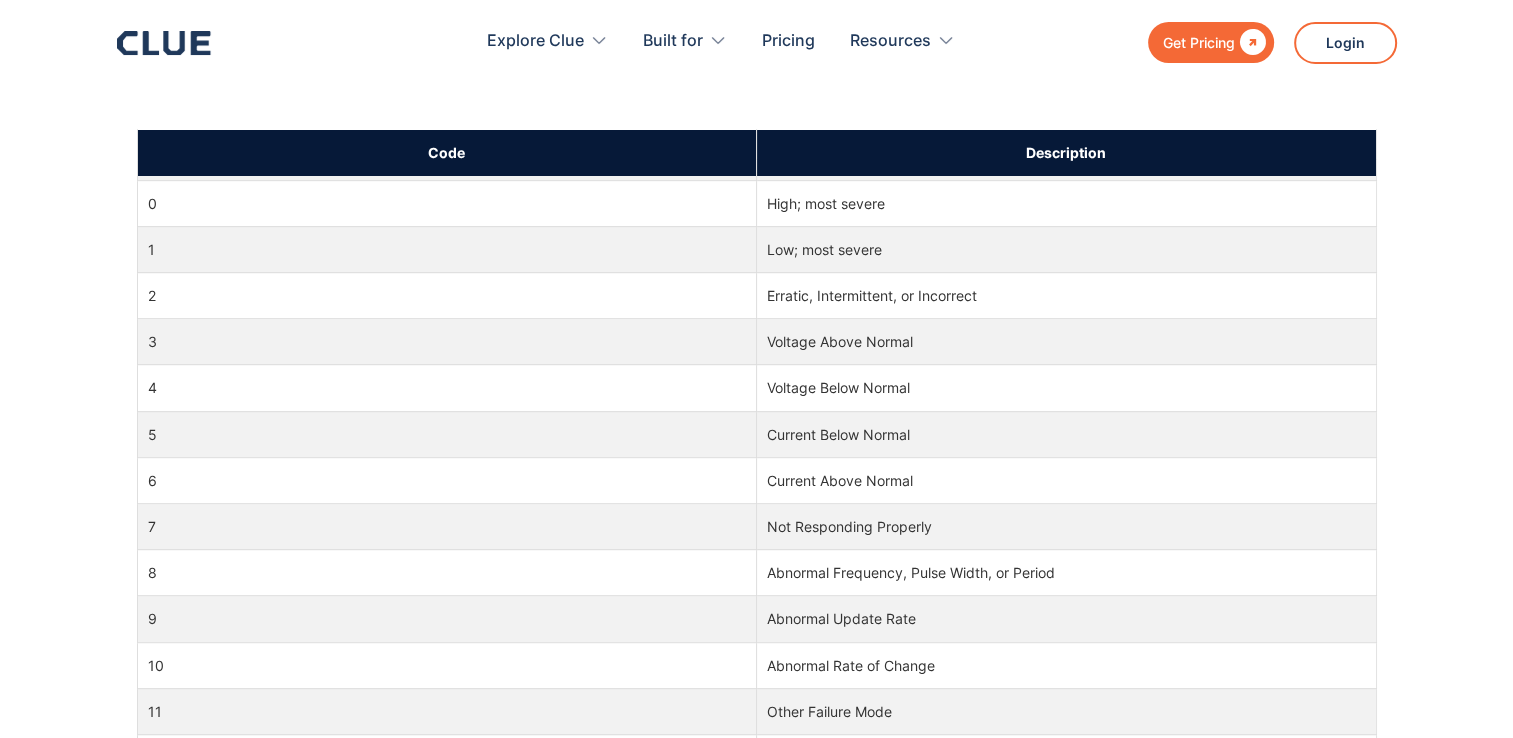 scroll, scrollTop: 0, scrollLeft: 0, axis: both 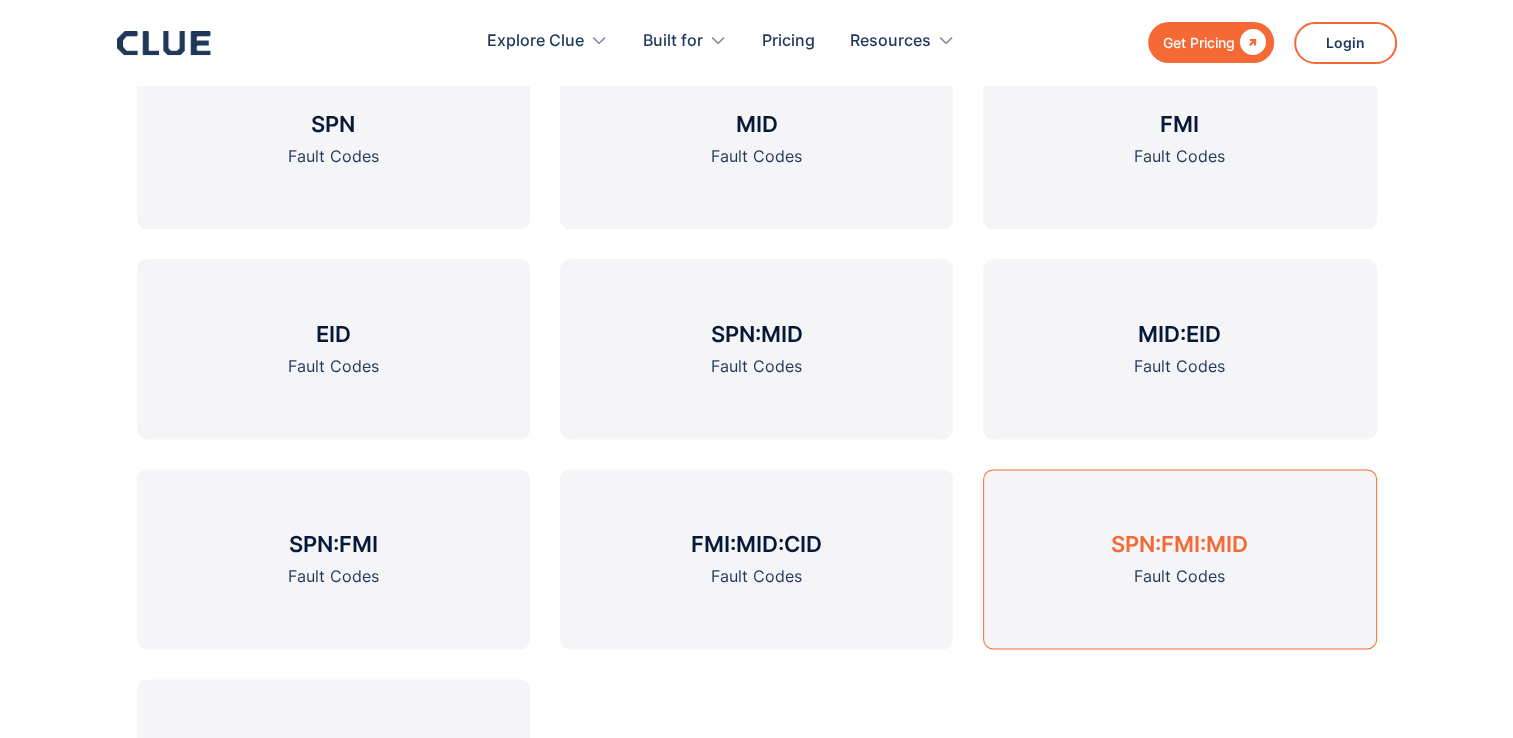 click on "SPN:FMI:MID" at bounding box center (1179, 544) 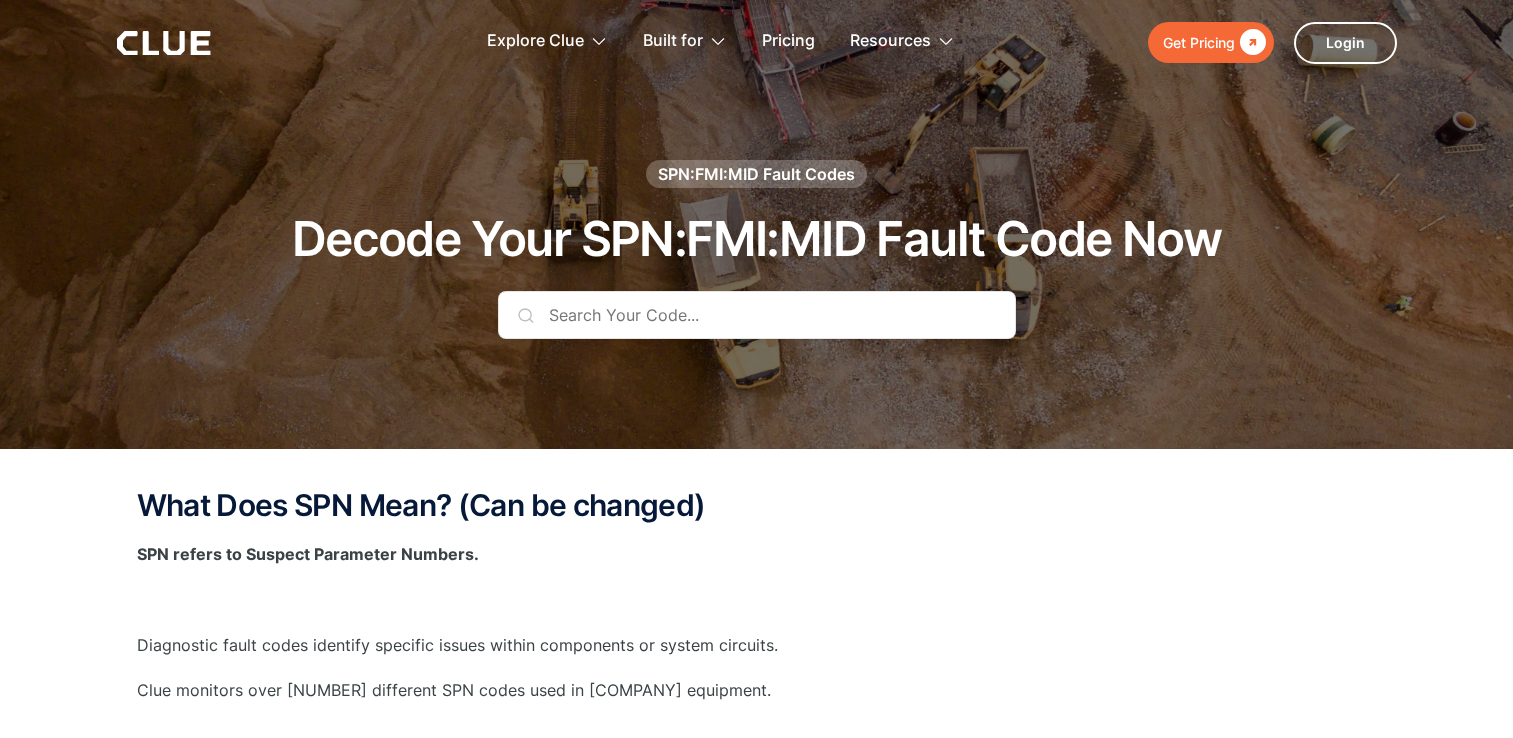 scroll, scrollTop: 0, scrollLeft: 0, axis: both 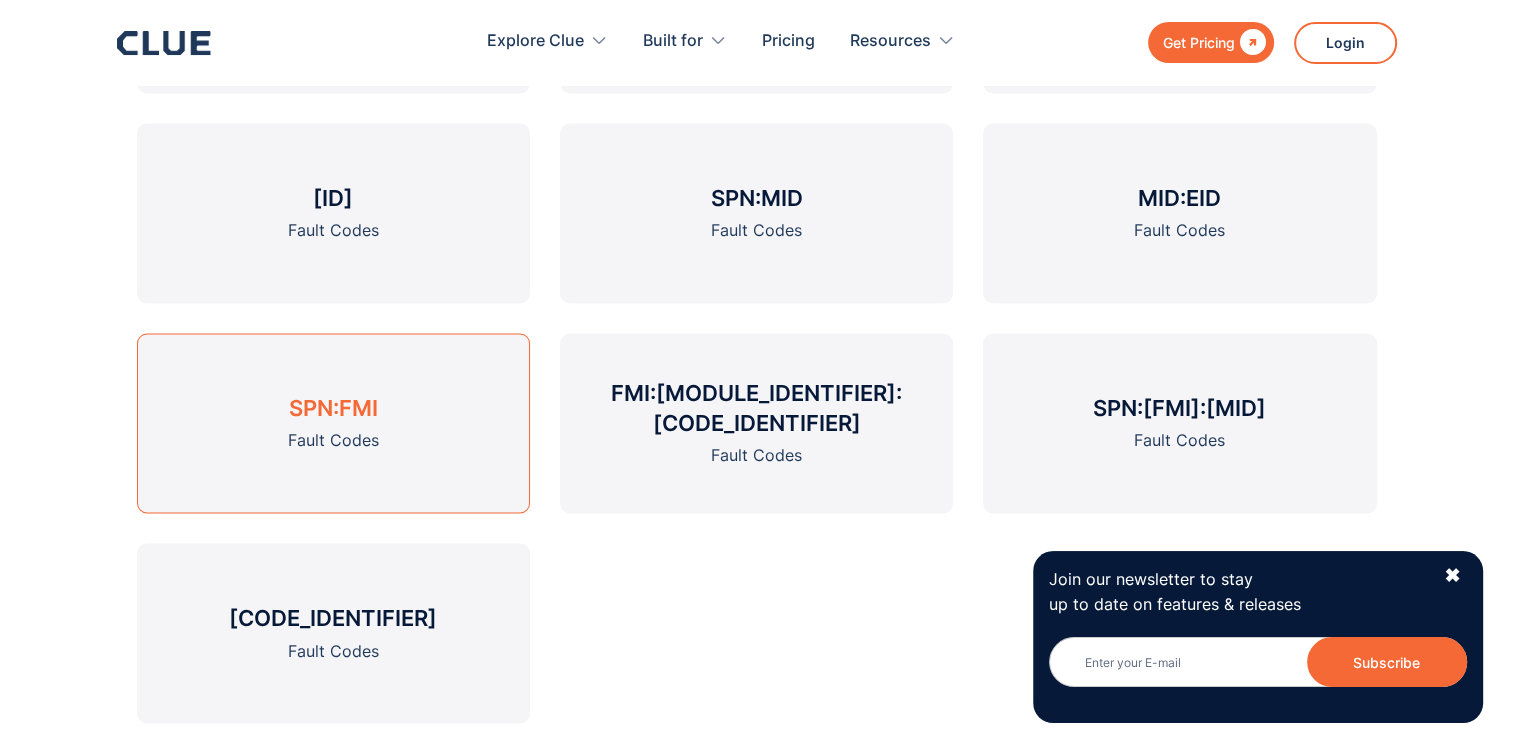 click on "SPN:FMI Fault Codes" at bounding box center (333, 423) 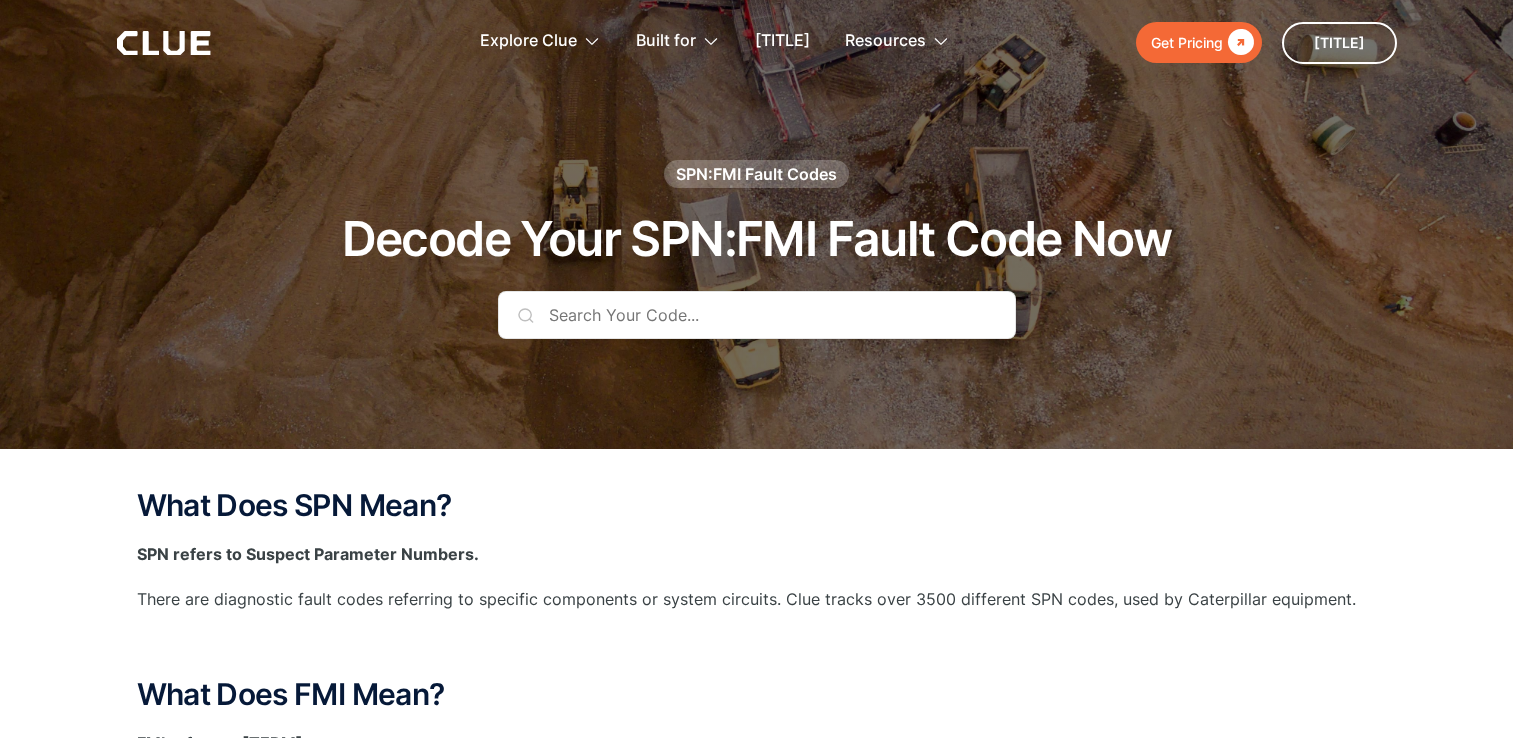 scroll, scrollTop: 0, scrollLeft: 0, axis: both 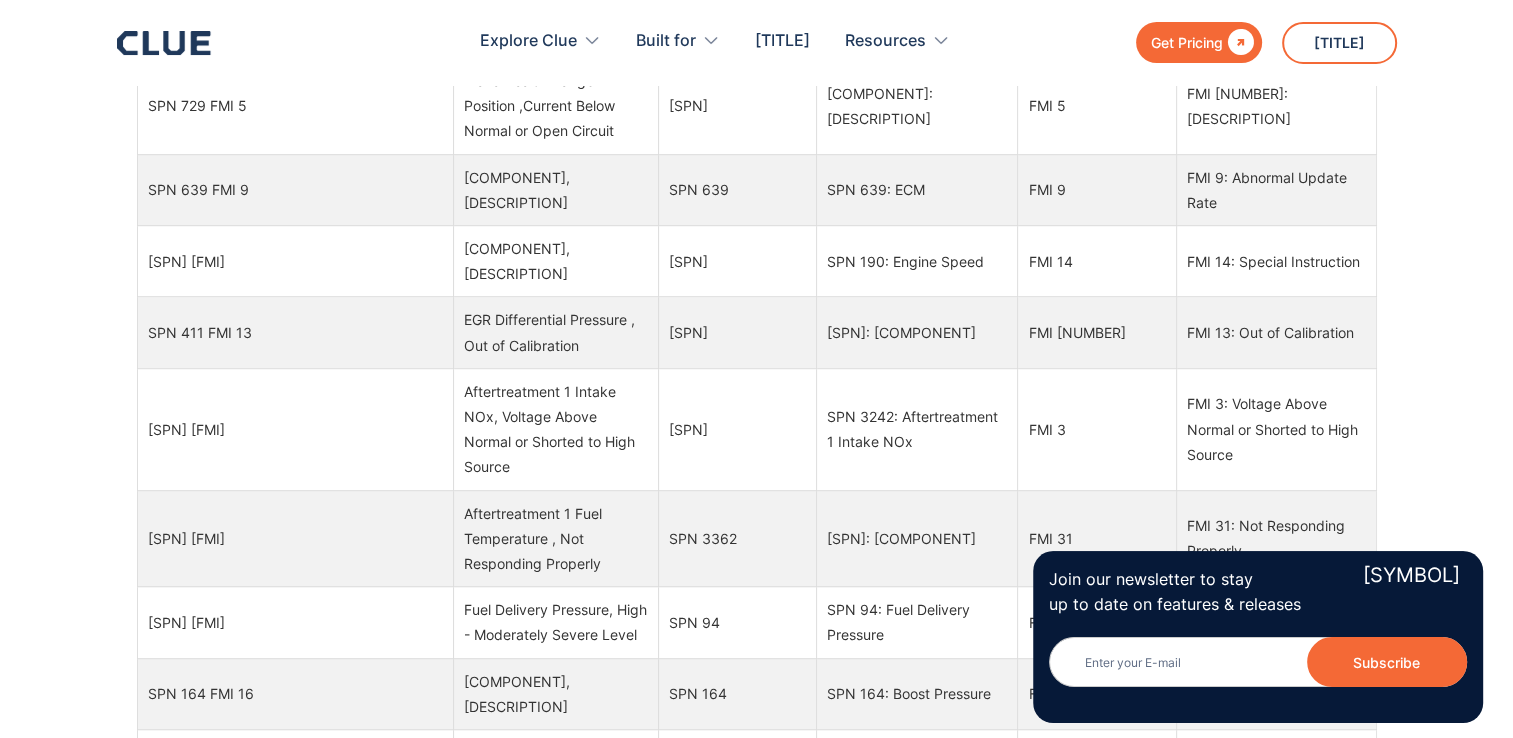 click on "SPN 639 FMI 9" at bounding box center (295, 189) 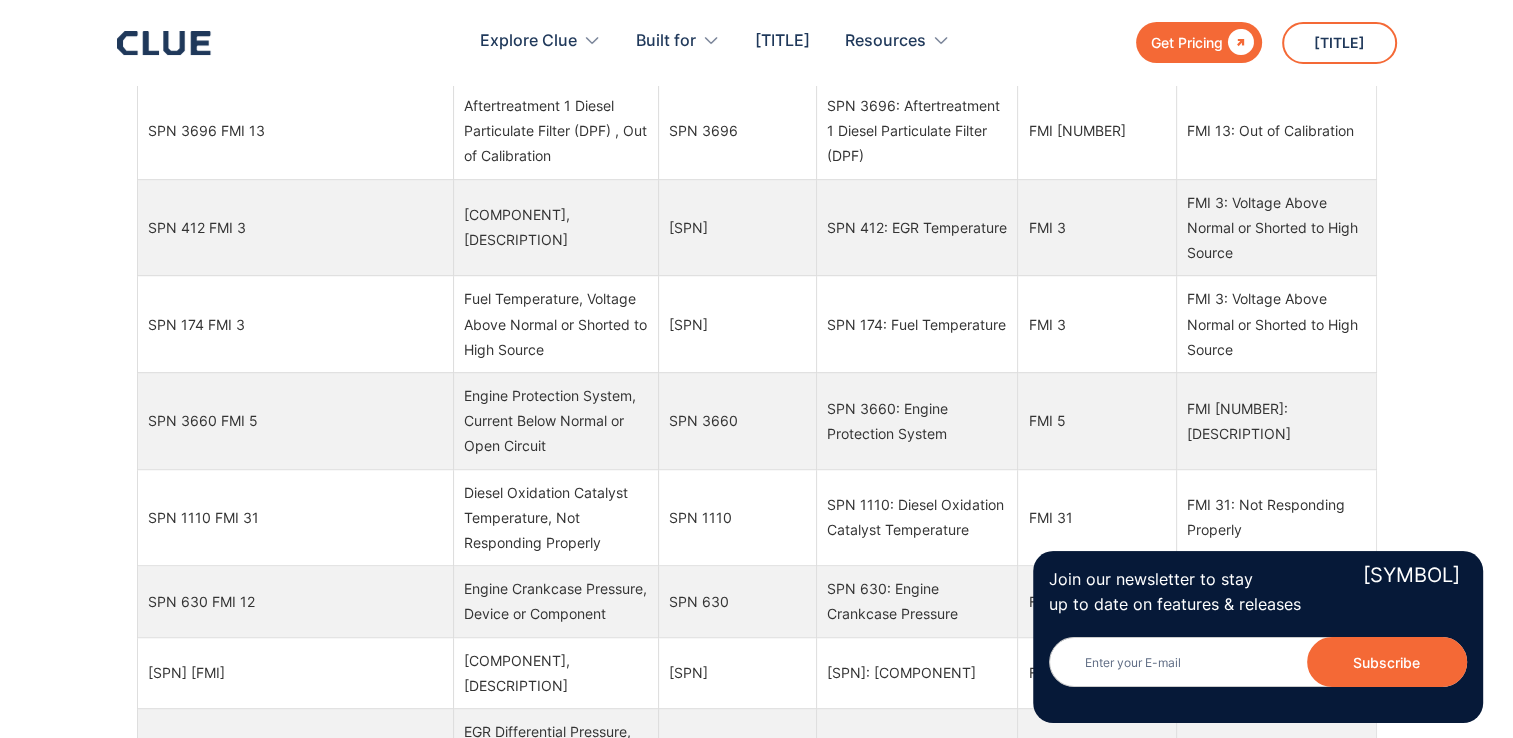 scroll, scrollTop: 6835, scrollLeft: 0, axis: vertical 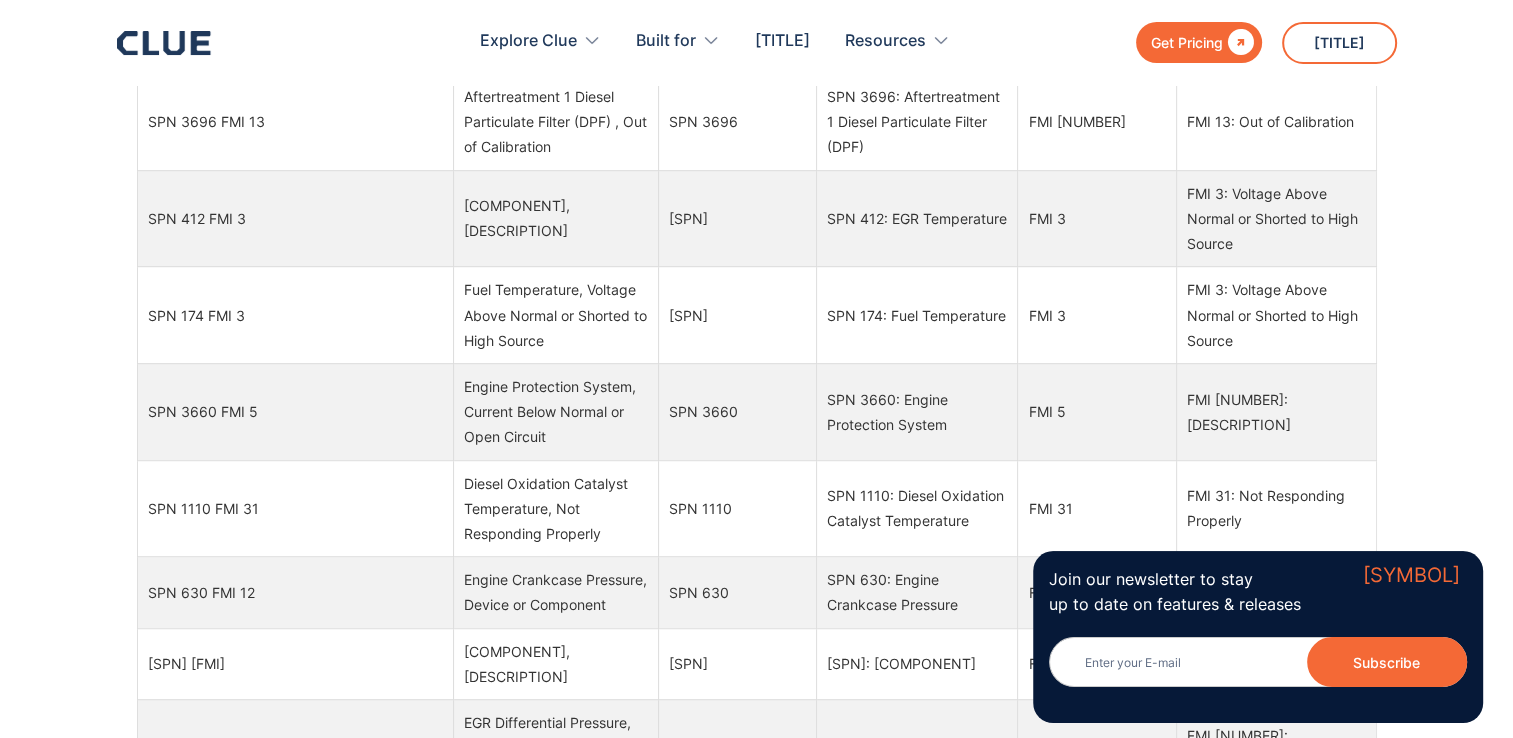 click on "[SYMBOL]" at bounding box center [1411, 575] 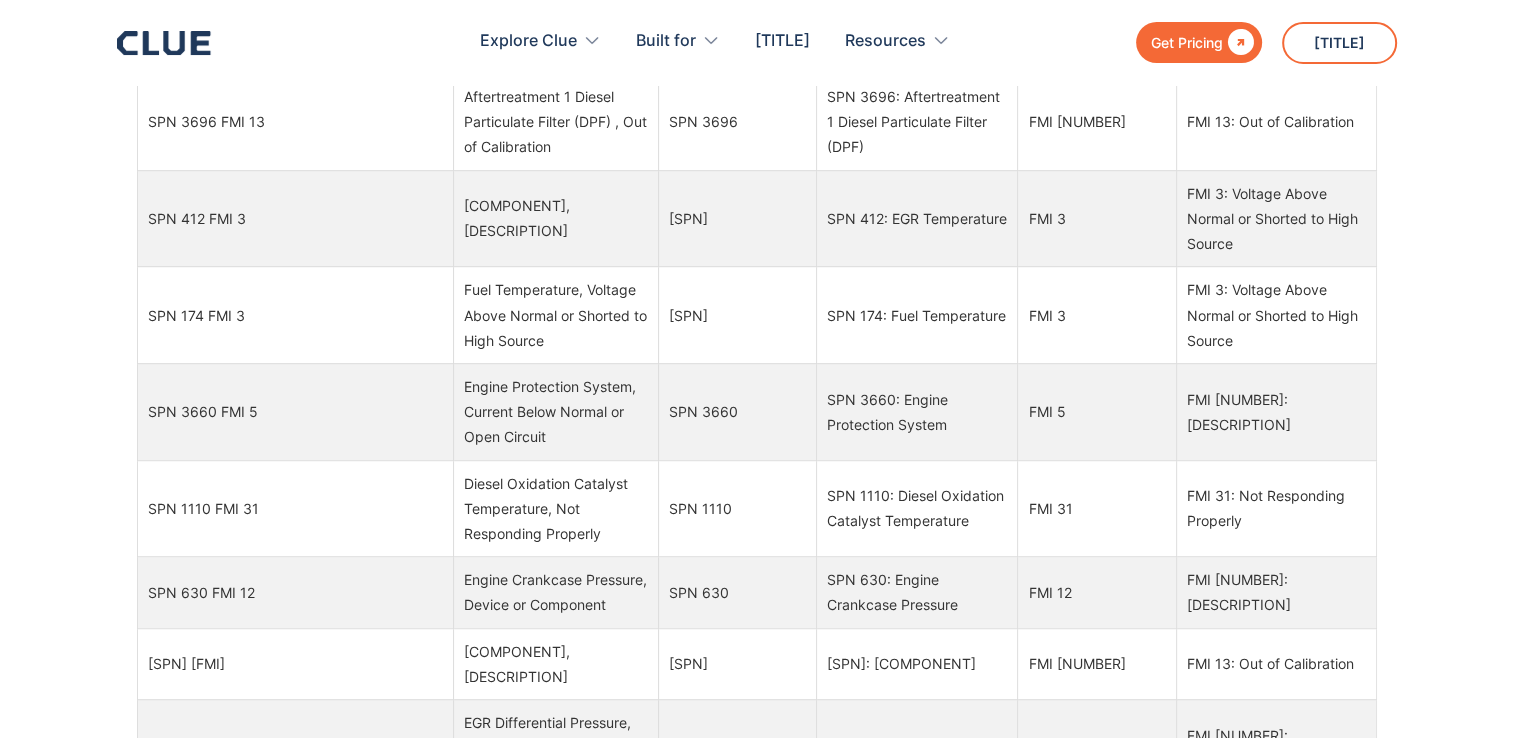 click on "SPN 174: Fuel Temperature" at bounding box center (917, 315) 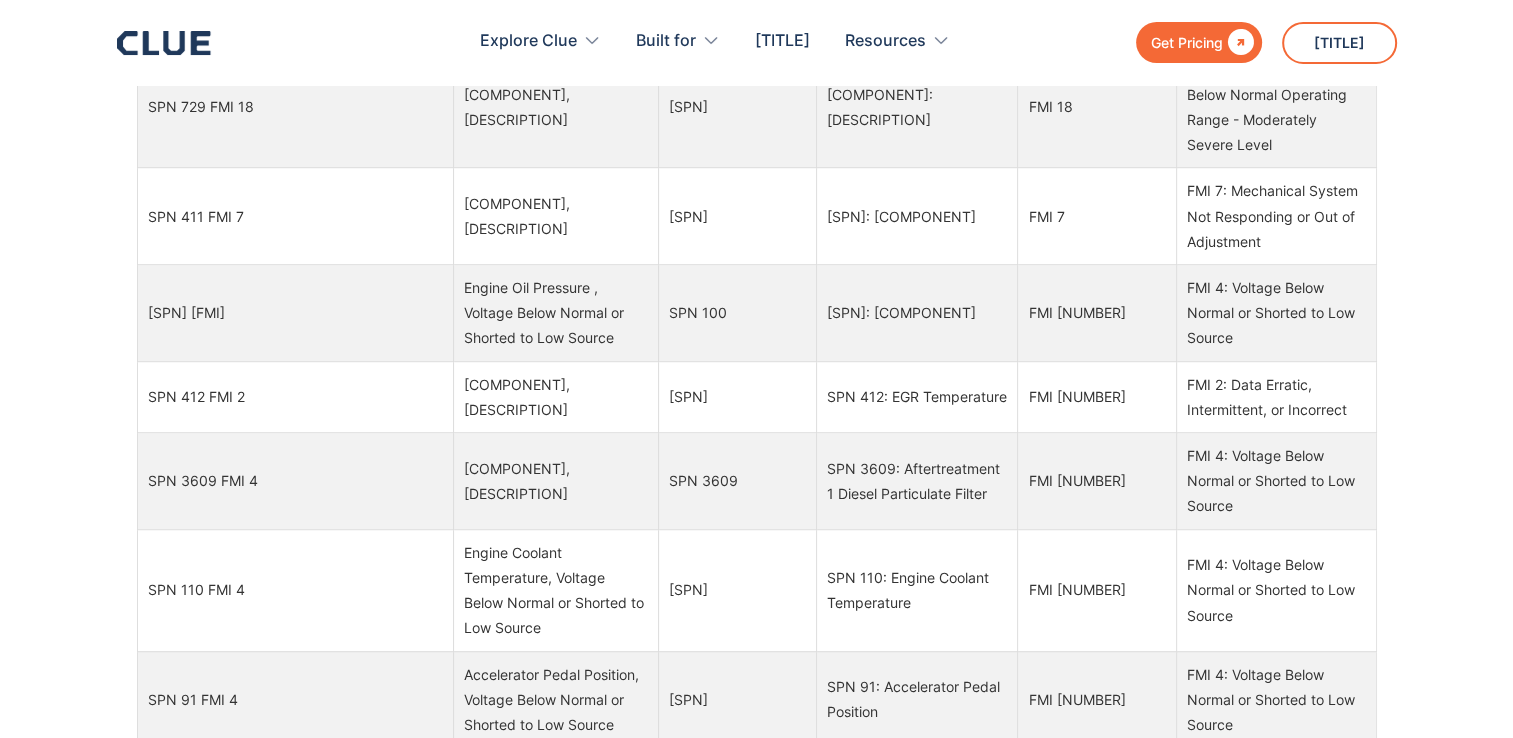 scroll, scrollTop: 8908, scrollLeft: 0, axis: vertical 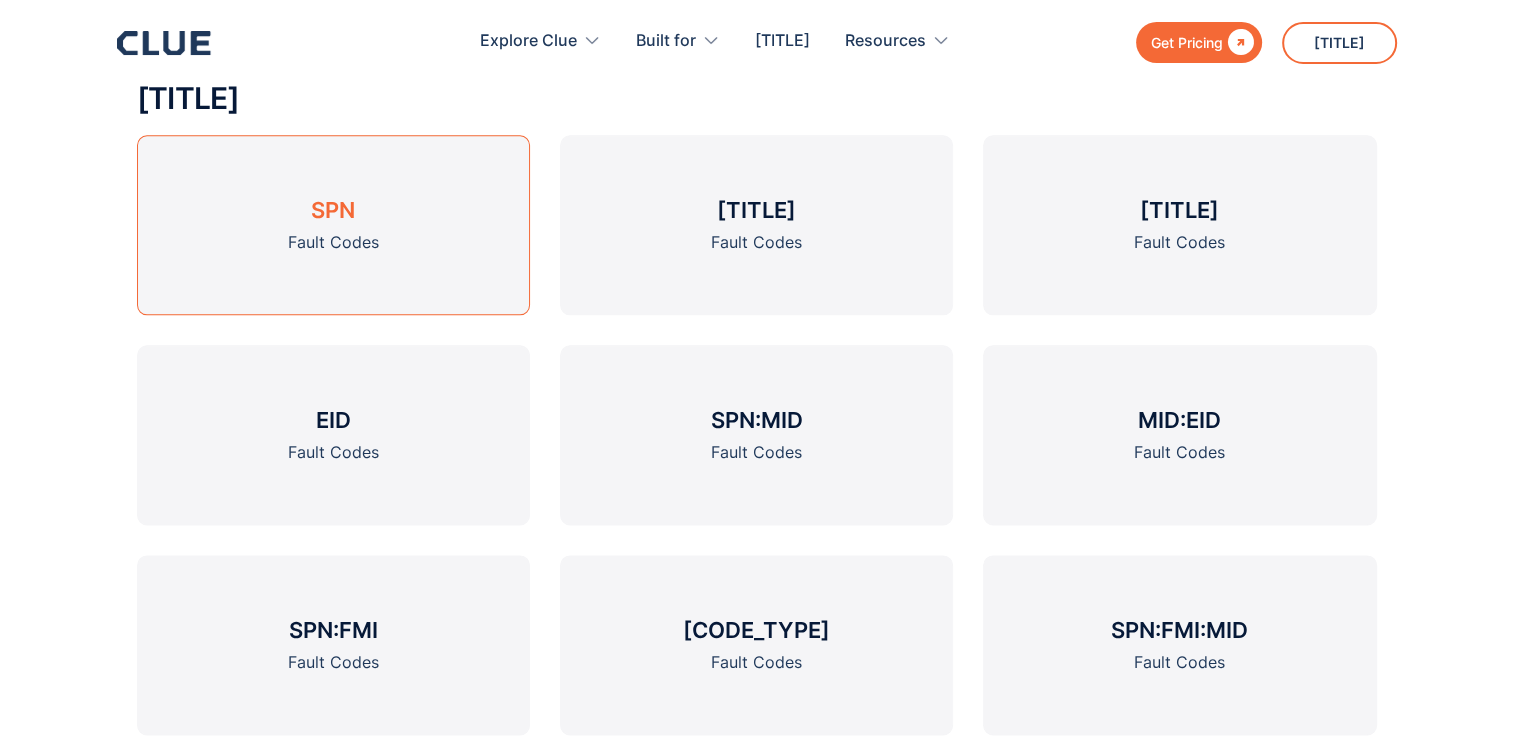 click on "SPN Fault Codes" at bounding box center [333, 225] 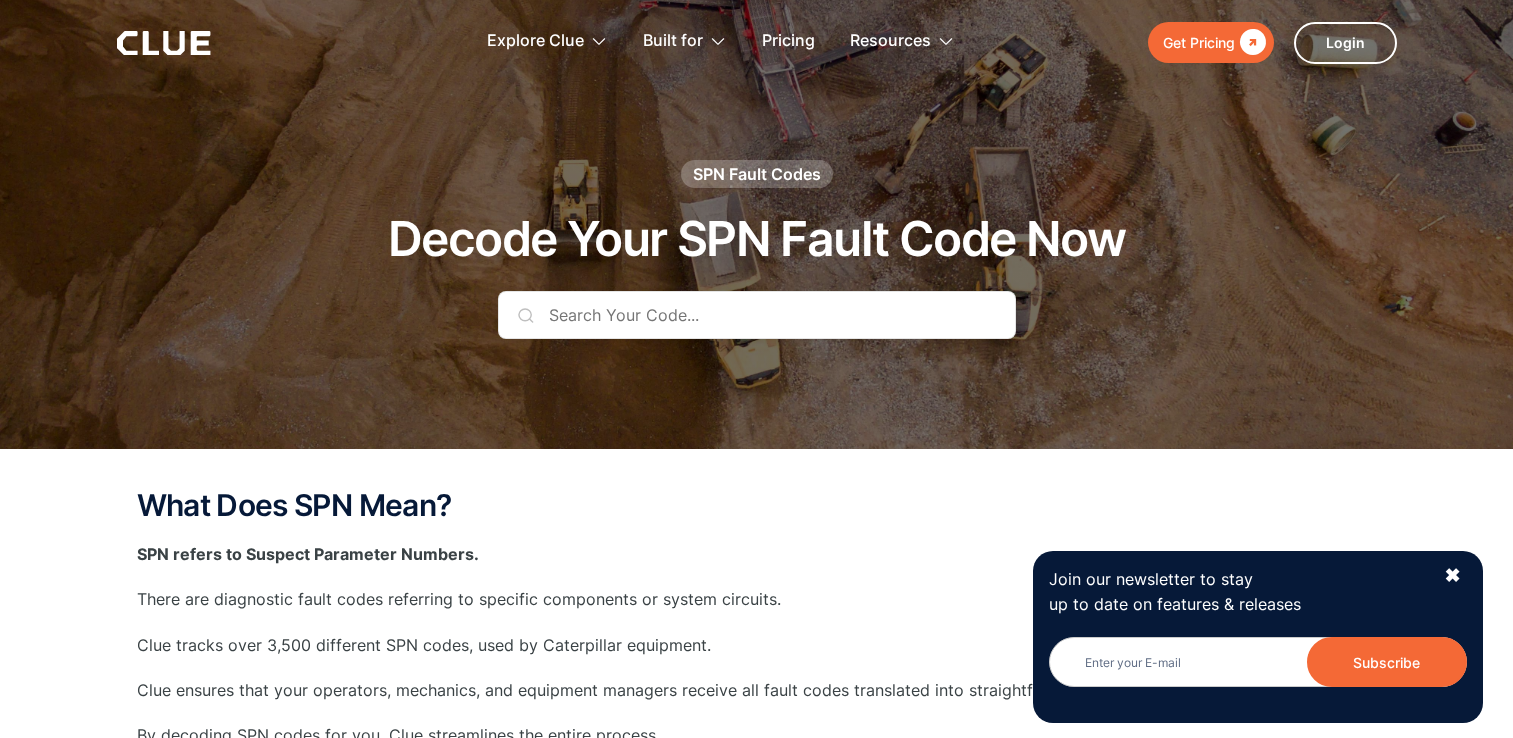 scroll, scrollTop: 0, scrollLeft: 0, axis: both 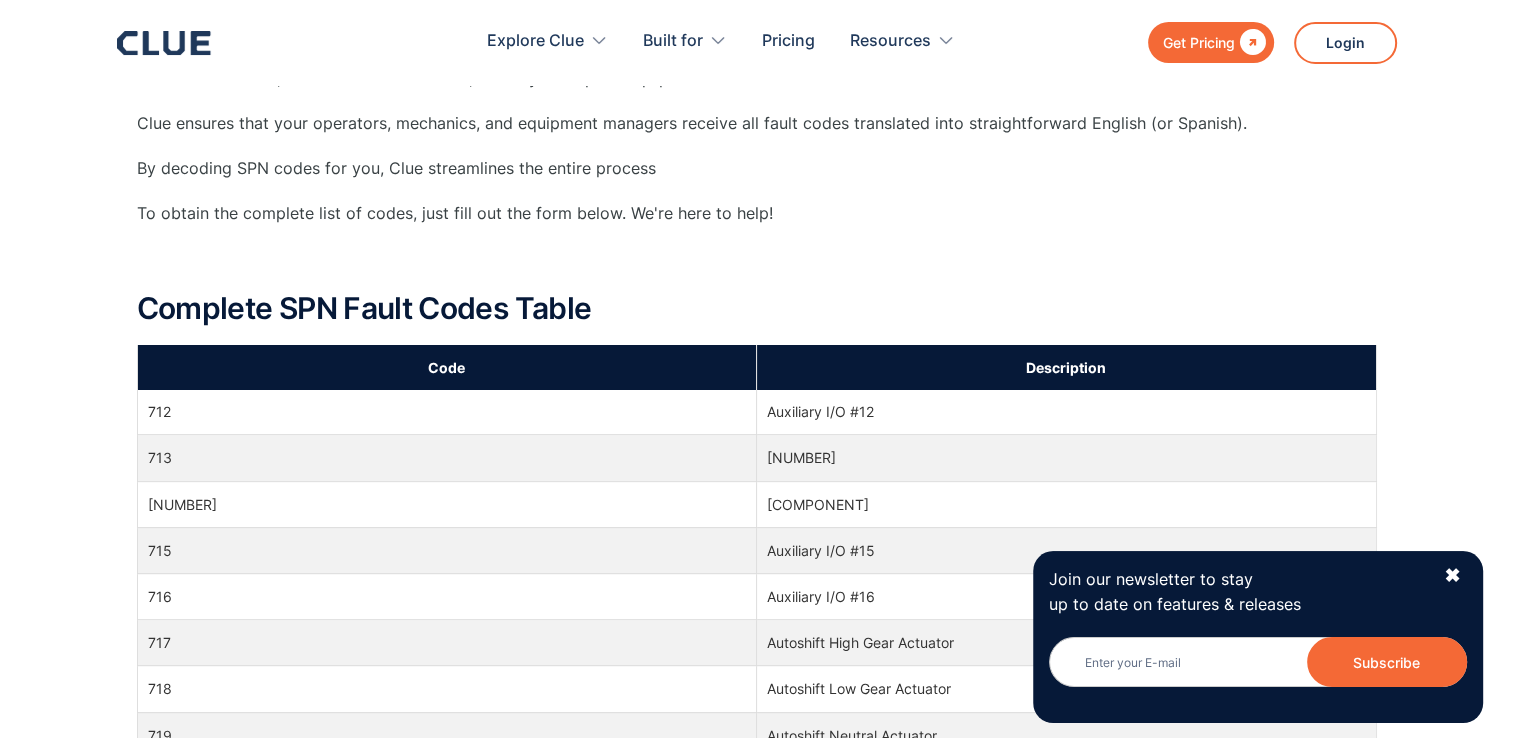 click on "What Does SPN Mean? SPN refers to Suspect Parameter Numbers. There are diagnostic fault codes referring to specific components or system circuits. Clue tracks over 3,500 different SPN codes, used by Caterpillar equipment. Clue ensures that your operators, mechanics, and equipment managers receive all fault codes translated into straightforward English (or Spanish). By decoding SPN codes for you, Clue streamlines the entire process To obtain the complete list of codes, just fill out the form below. We're here to help! ‍ Complete SPN Fault Codes Table
Code
Description
0
Engine Fuel Filter (suction side) Differential Pressure
1
Hydraulic Retarder Oil Temperature" at bounding box center [756, 766] 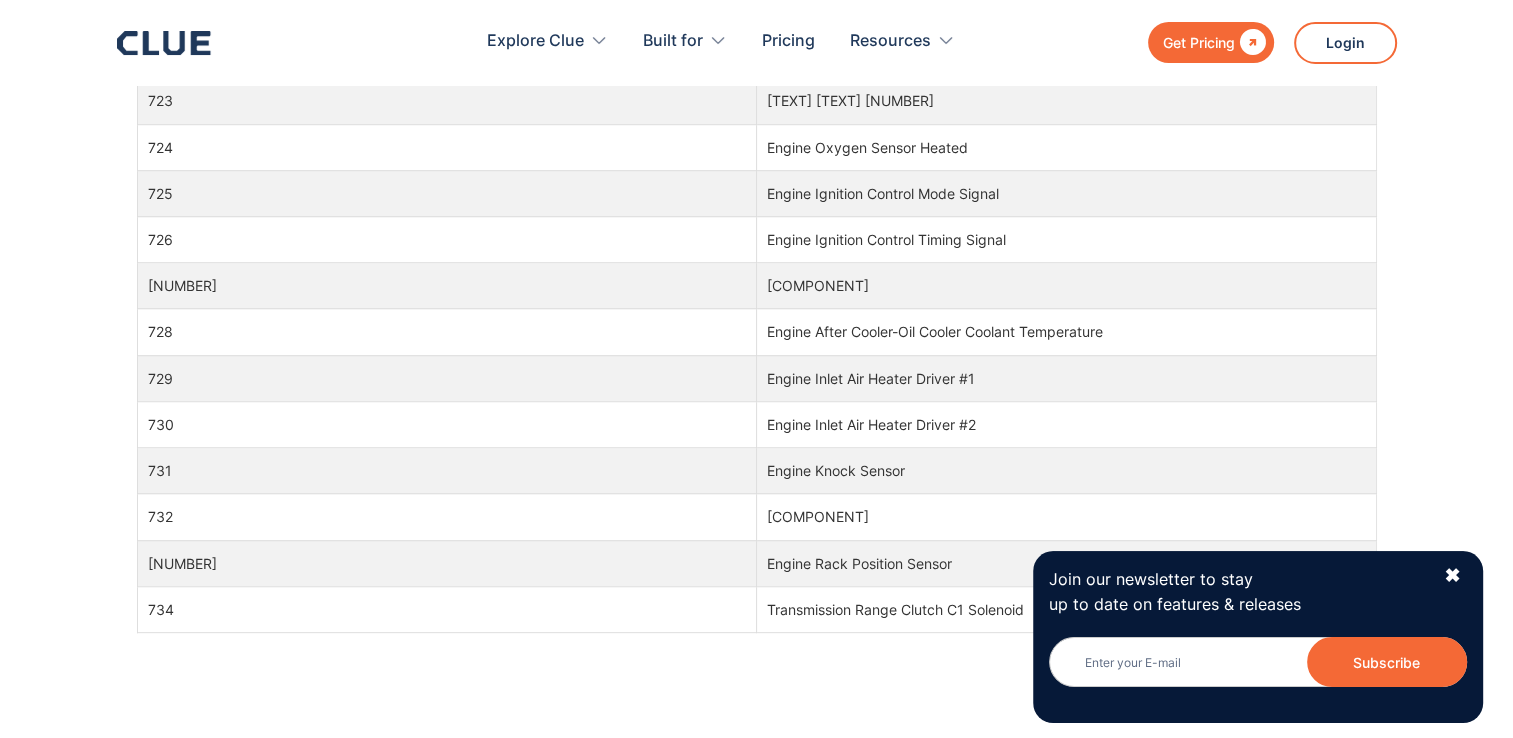 scroll, scrollTop: 1387, scrollLeft: 0, axis: vertical 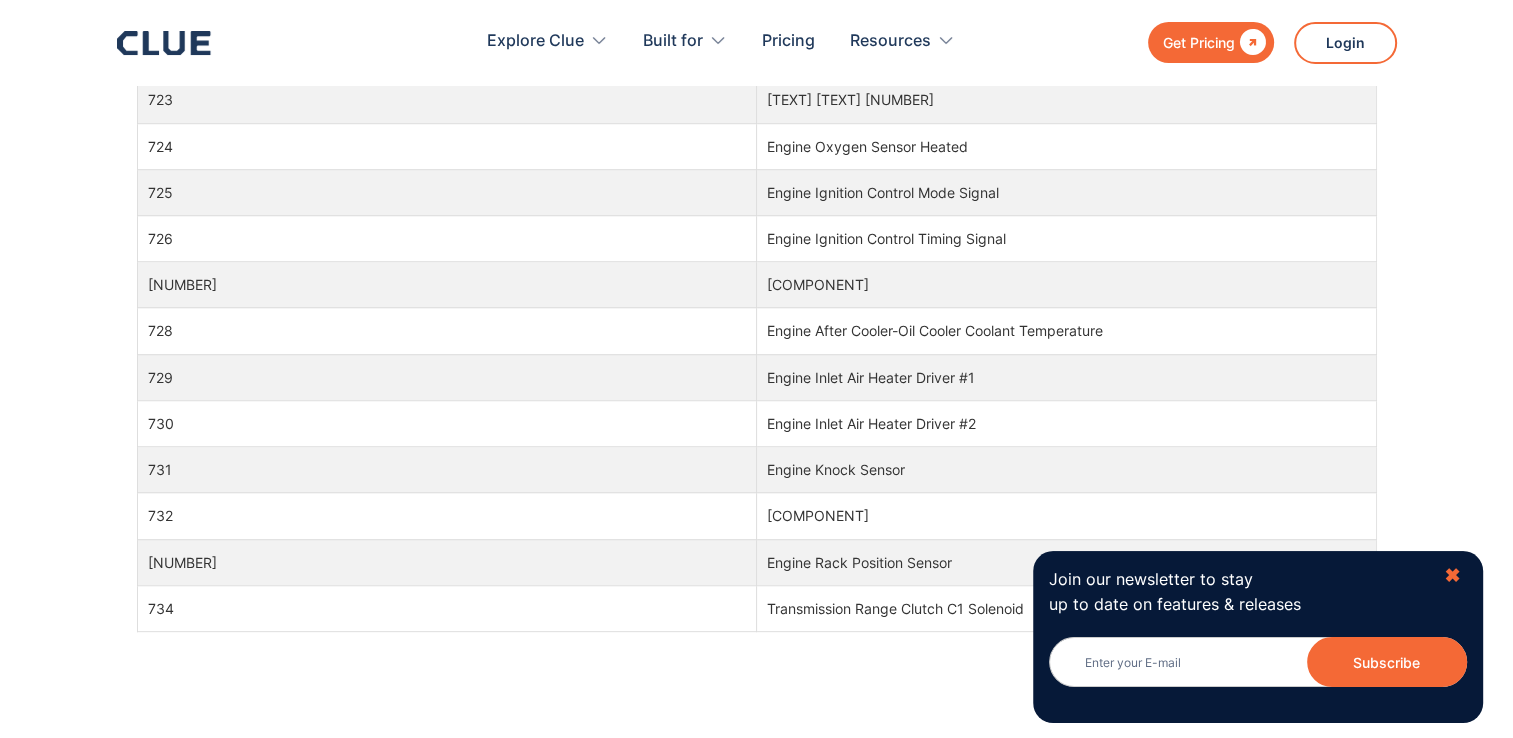 click on "✖" at bounding box center [1452, 575] 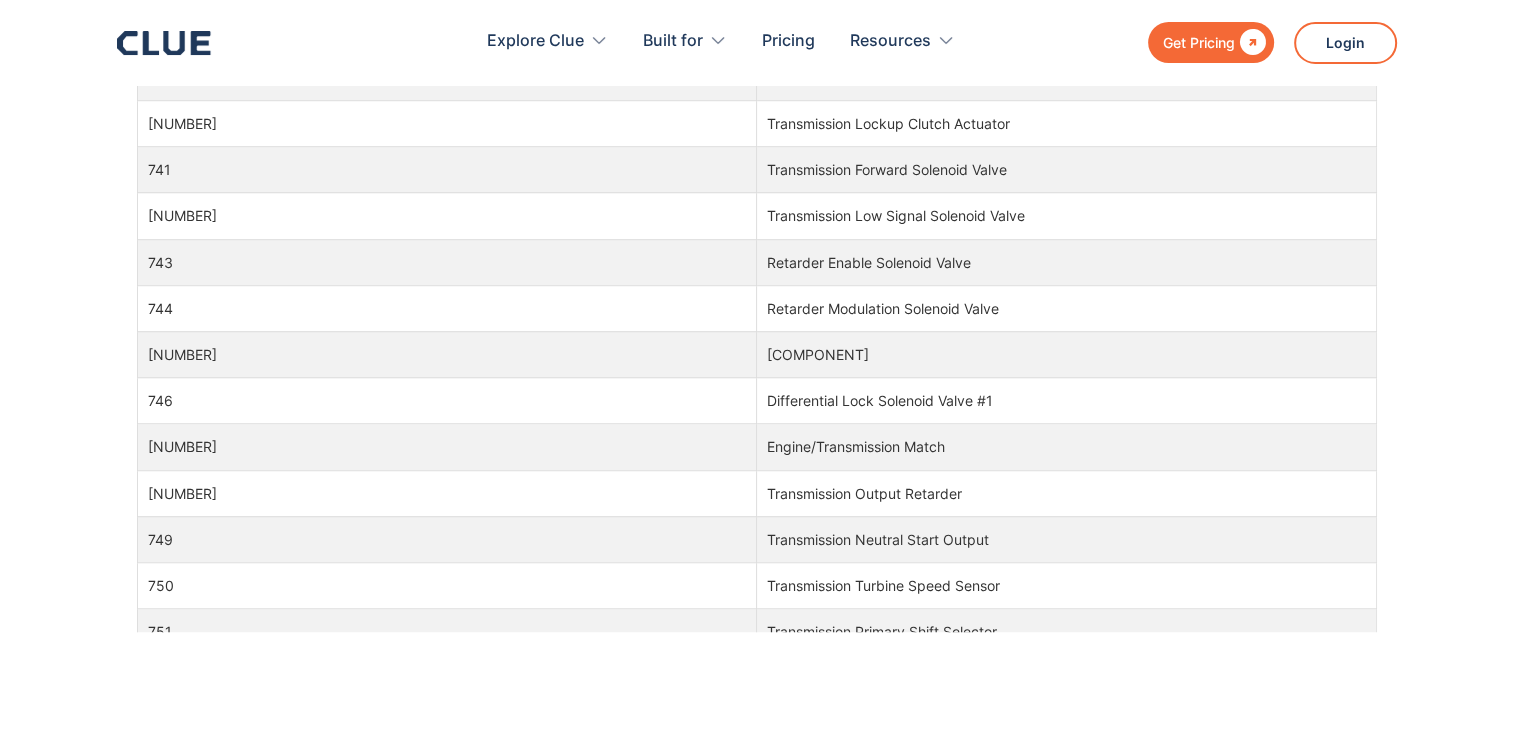 scroll, scrollTop: 18665, scrollLeft: 0, axis: vertical 